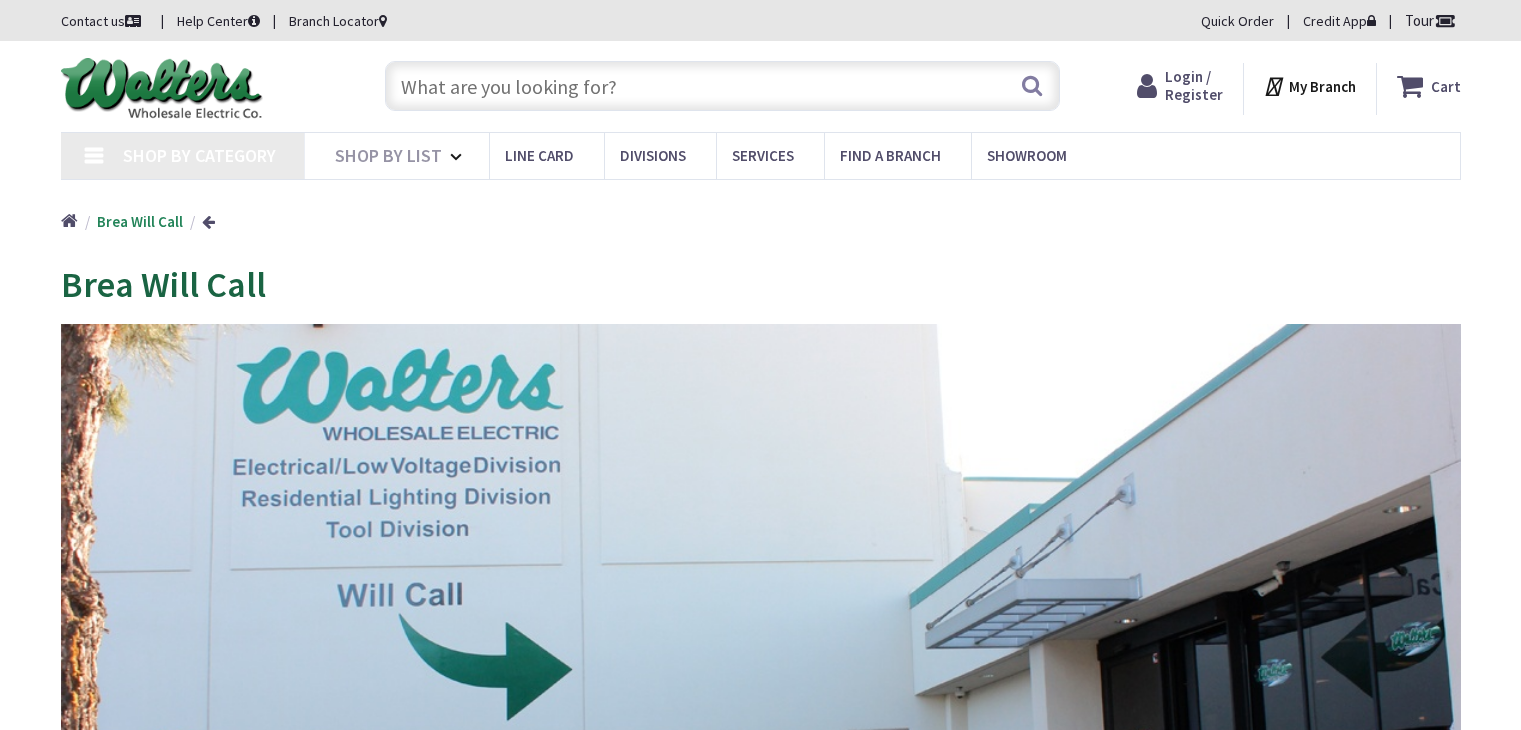 scroll, scrollTop: 0, scrollLeft: 0, axis: both 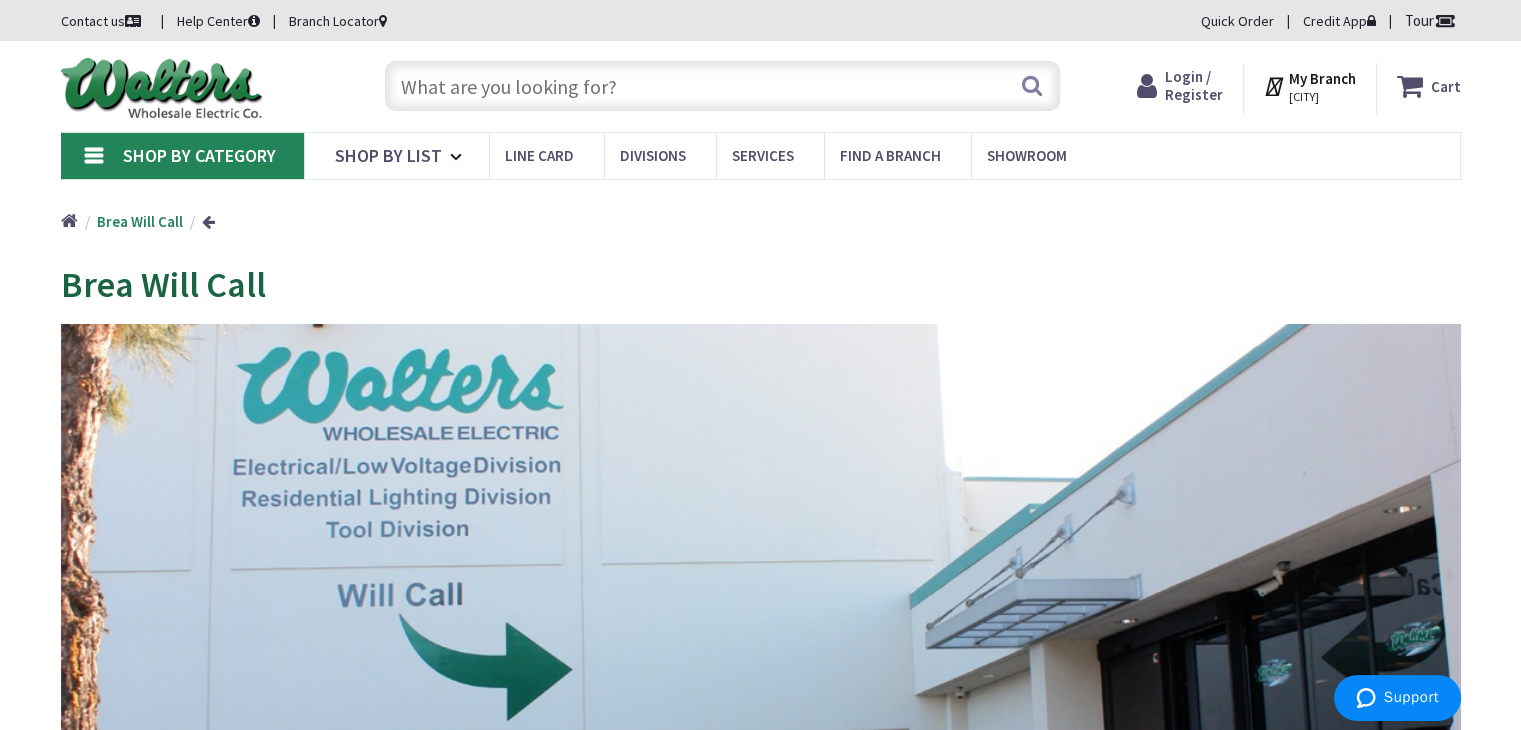 click at bounding box center (722, 86) 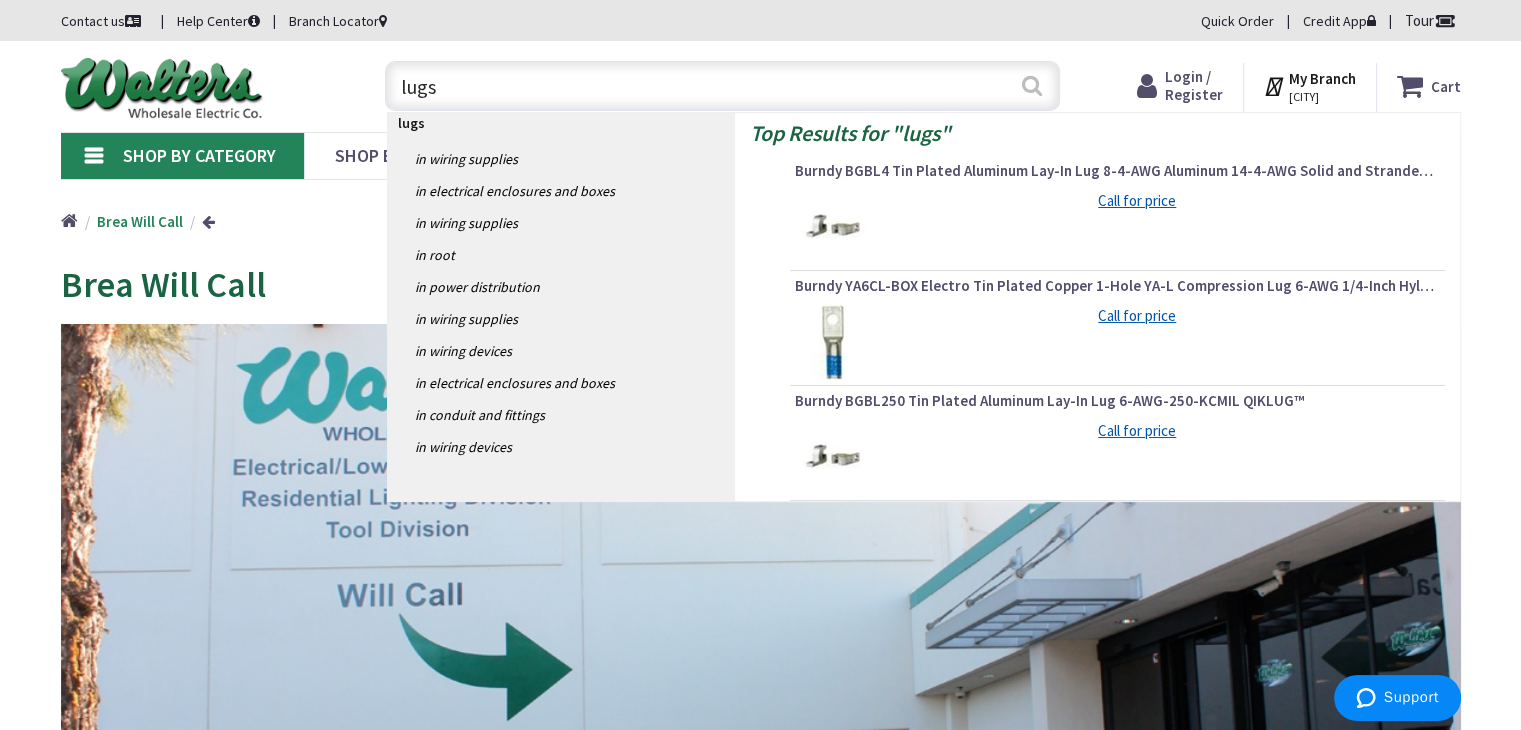 type on "lugs" 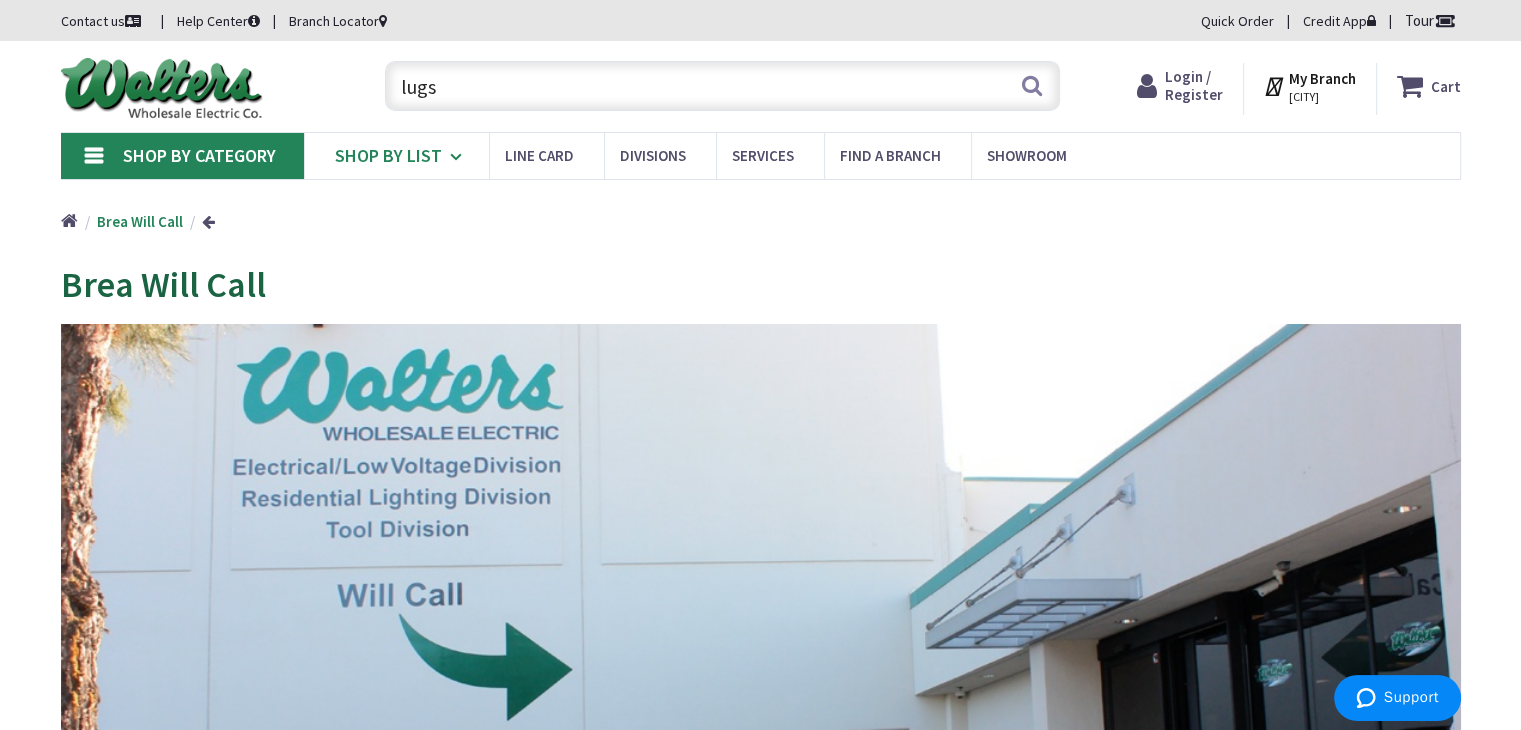 click at bounding box center [459, 157] 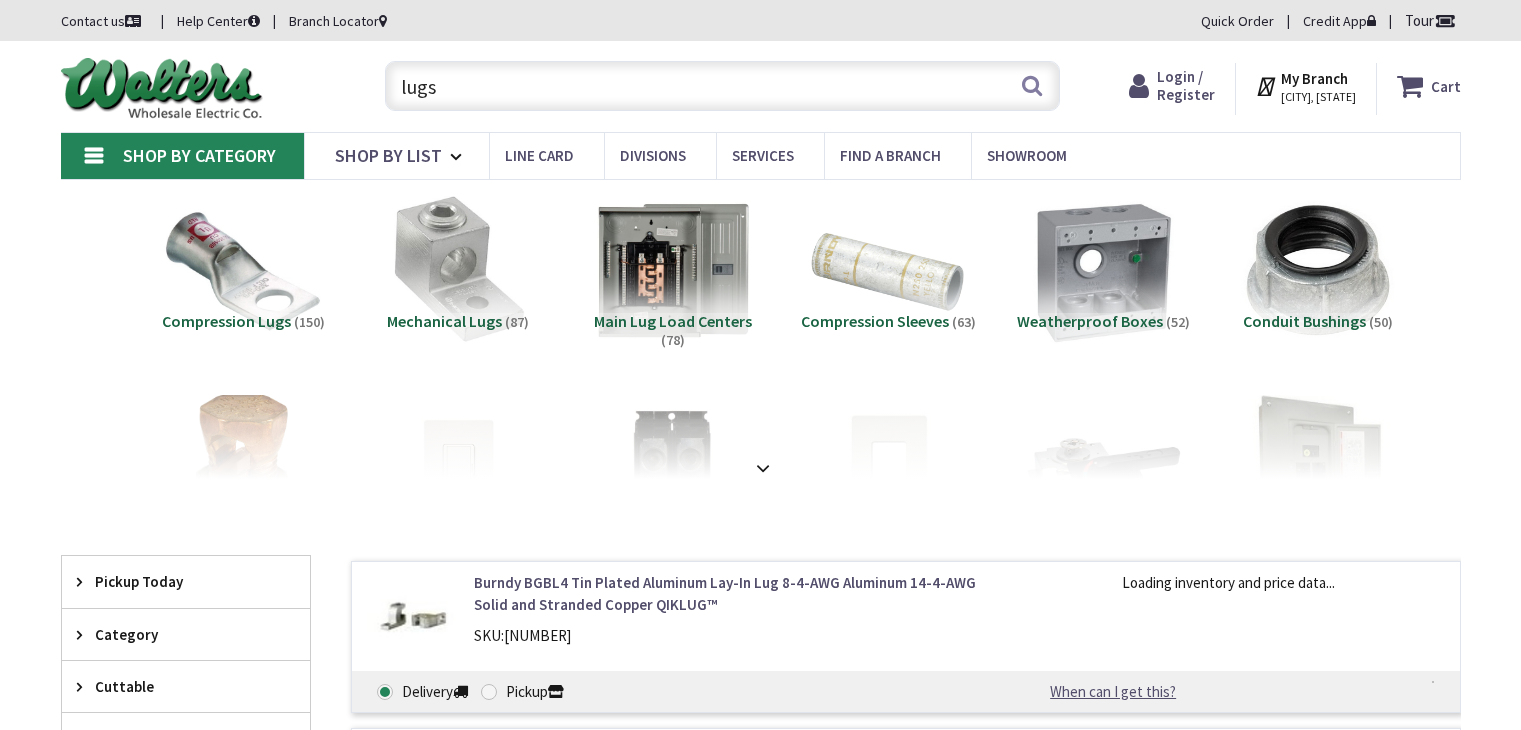 scroll, scrollTop: 0, scrollLeft: 0, axis: both 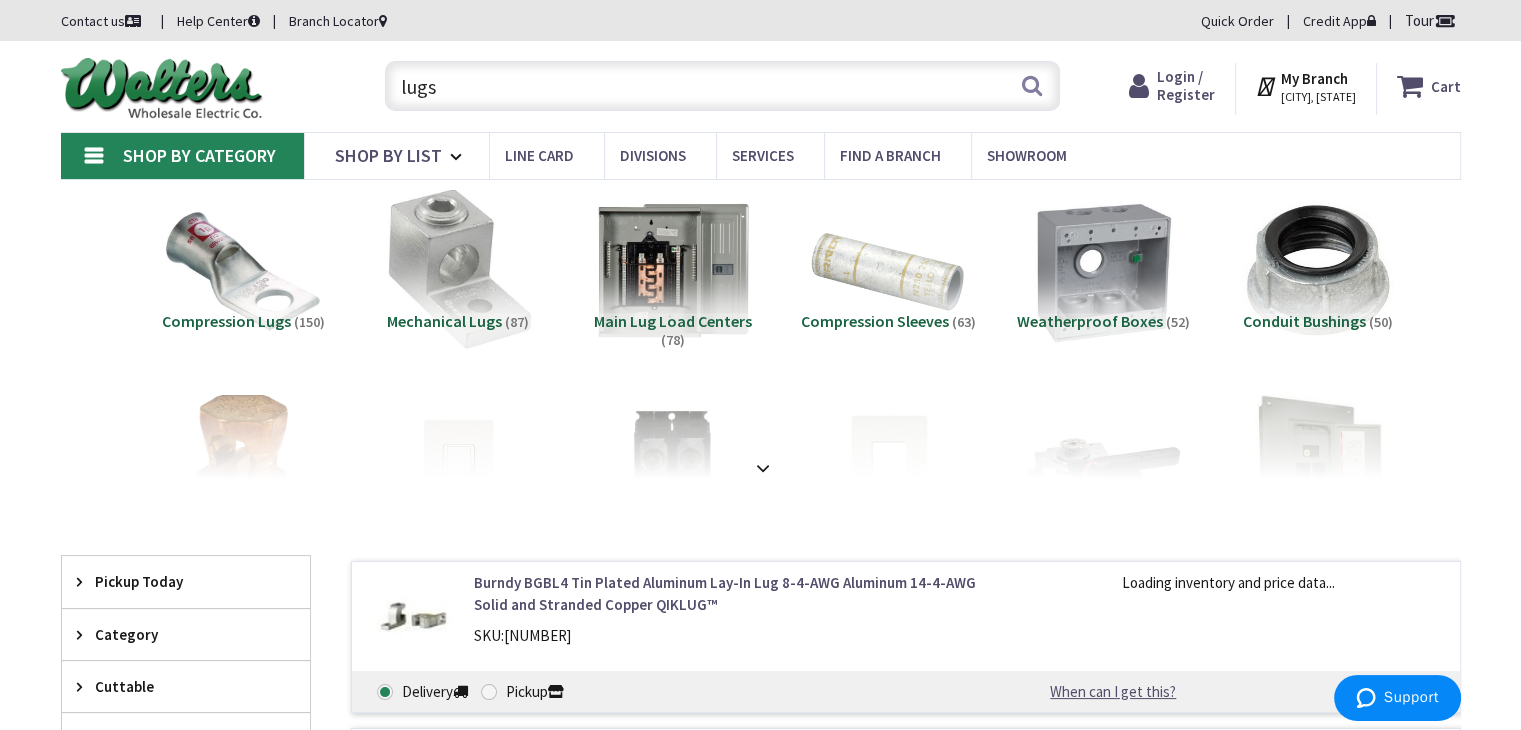 click at bounding box center [243, 270] 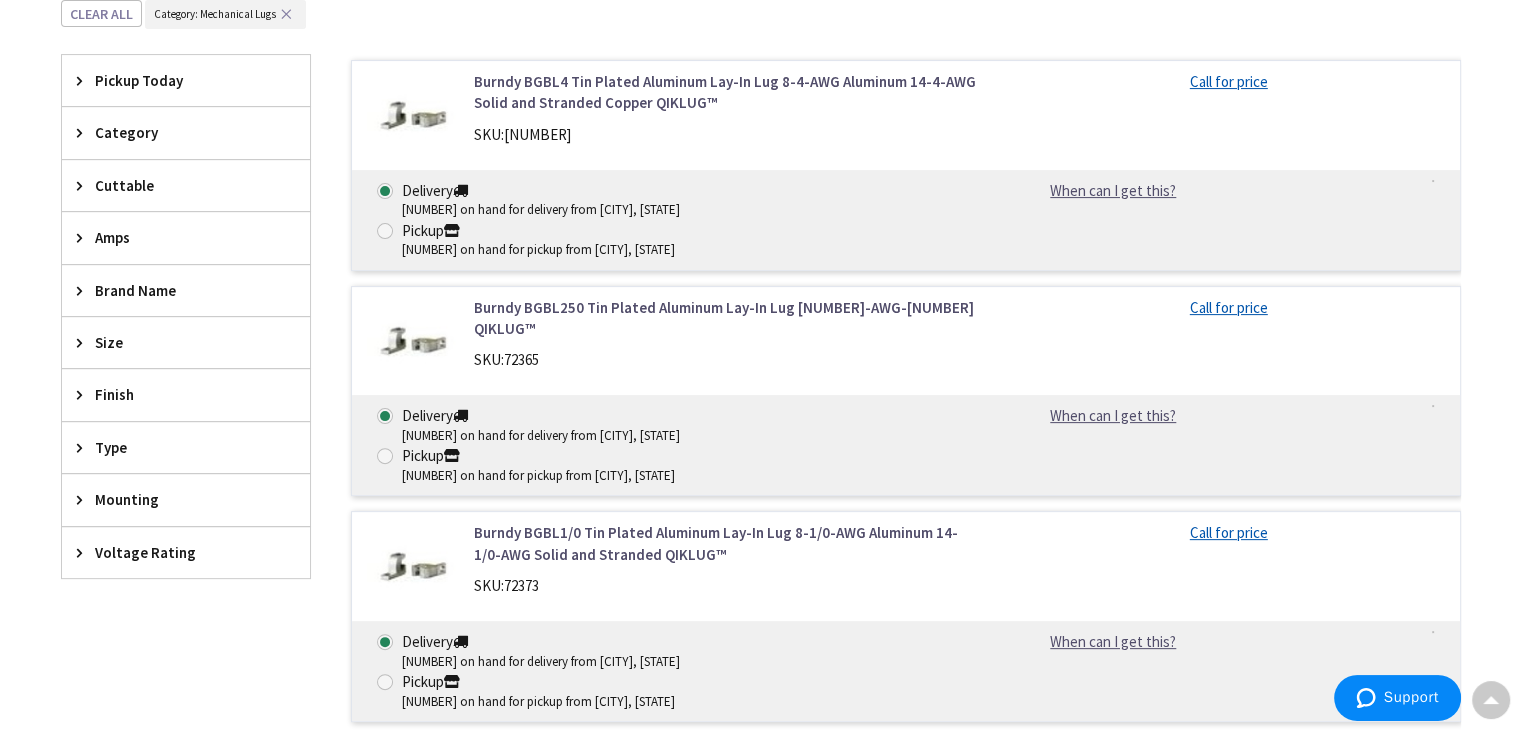 scroll, scrollTop: 0, scrollLeft: 0, axis: both 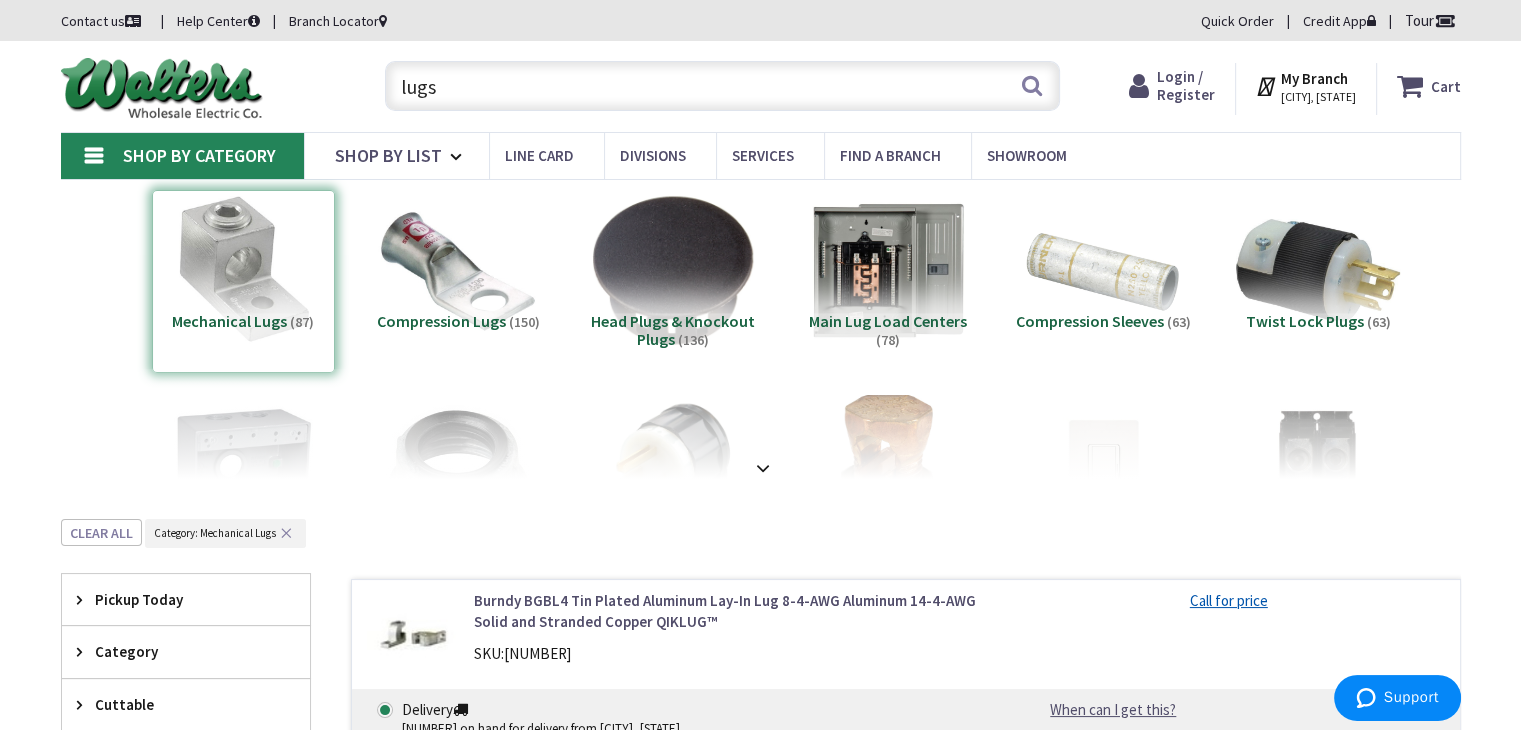 click on "lugs" at bounding box center (722, 86) 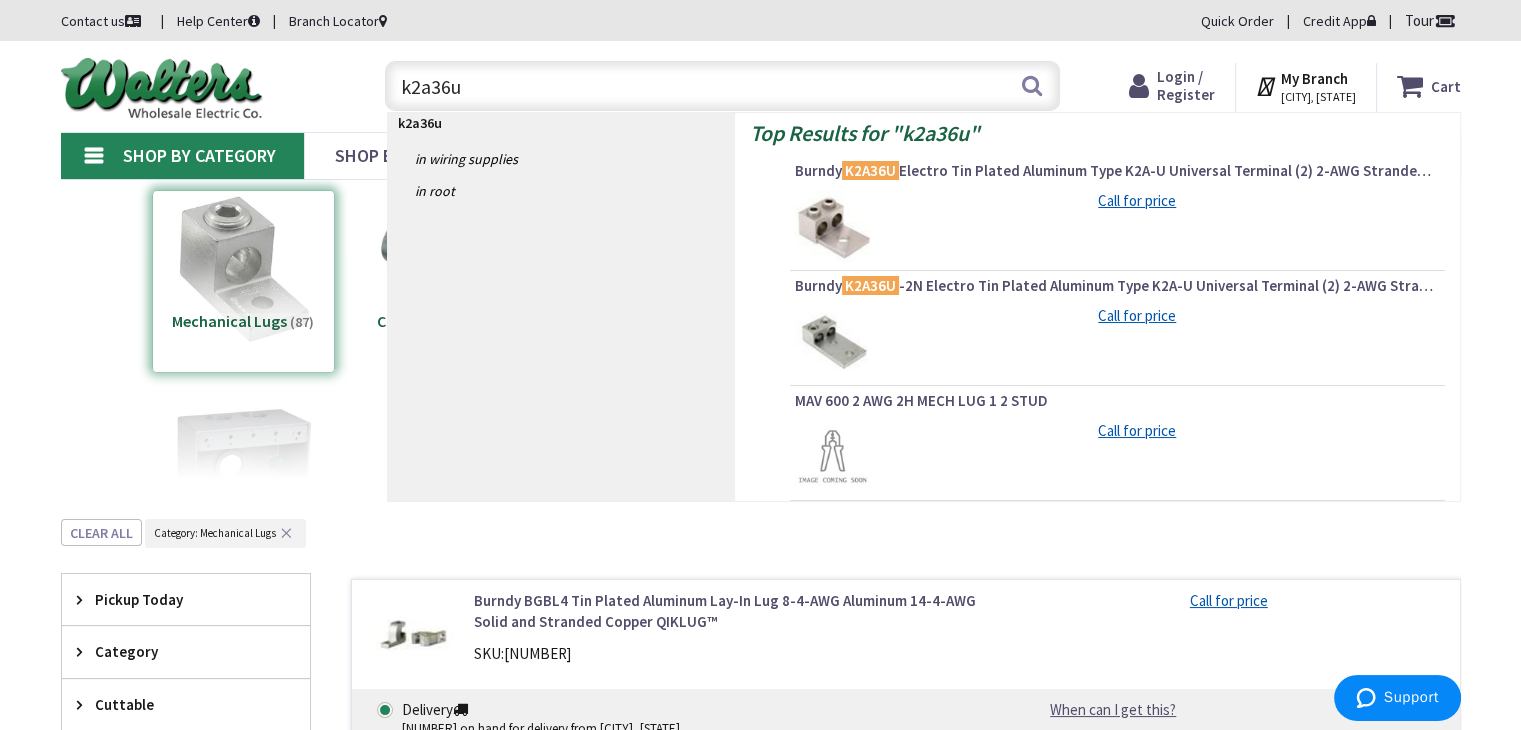 type on "k2a36u" 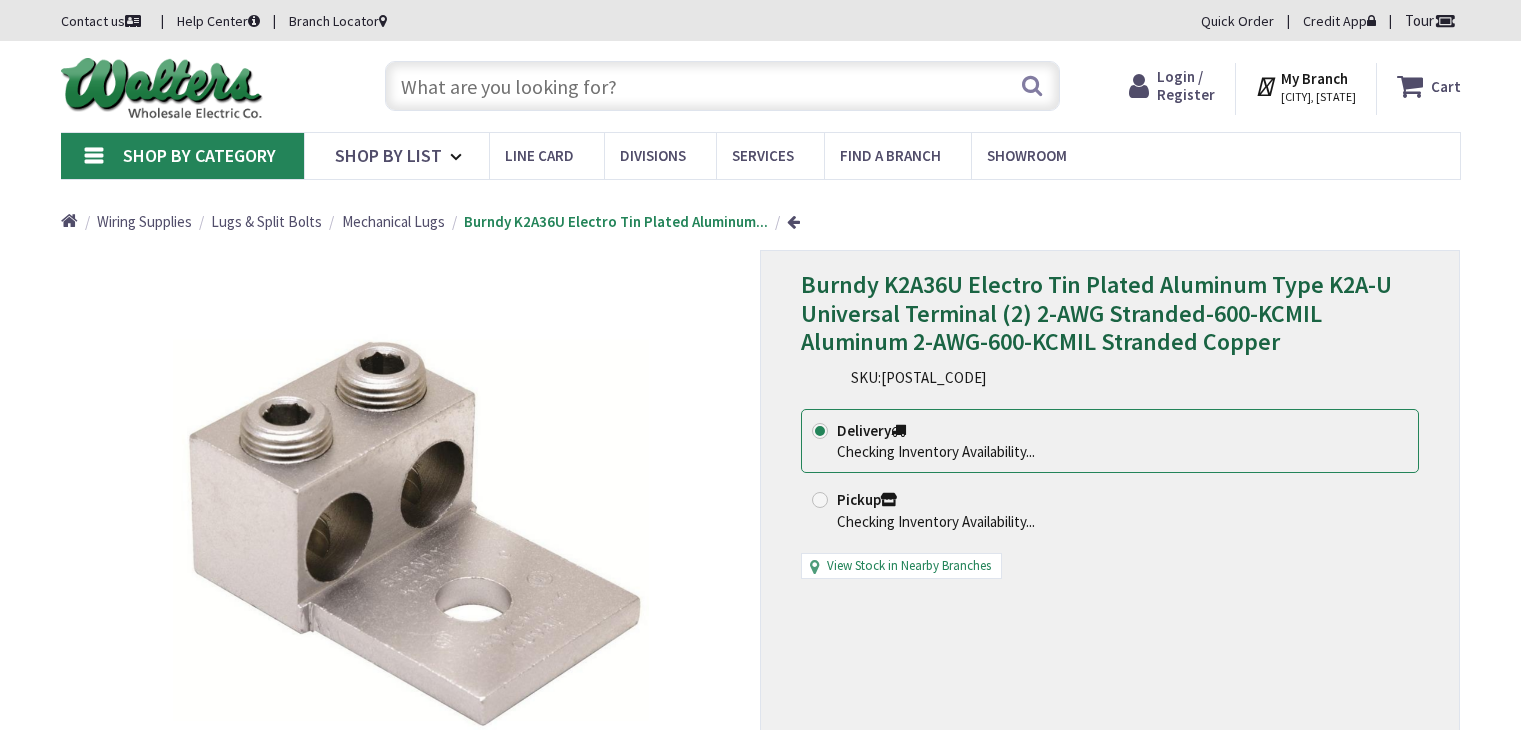 scroll, scrollTop: 0, scrollLeft: 0, axis: both 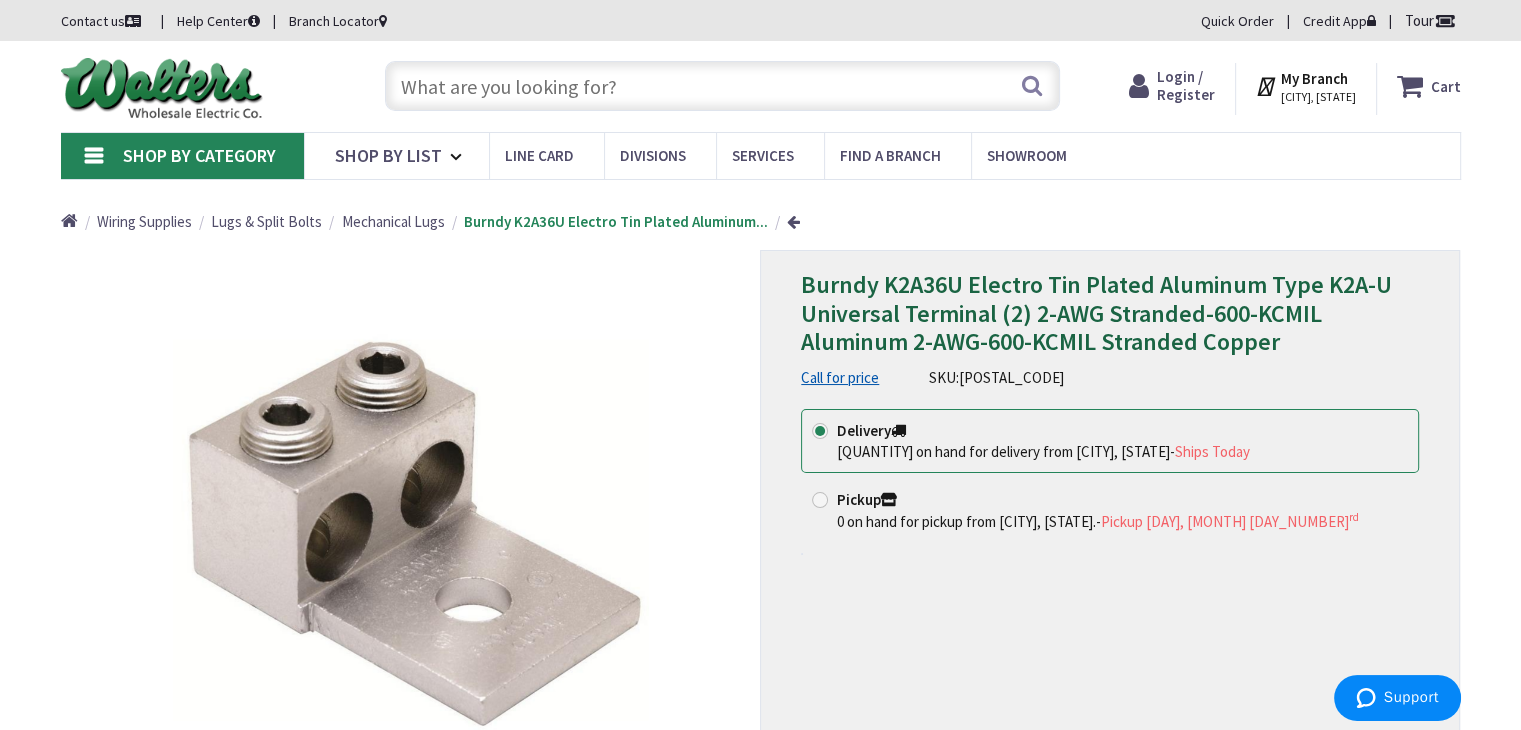 click on "My Branch" at bounding box center (1314, 78) 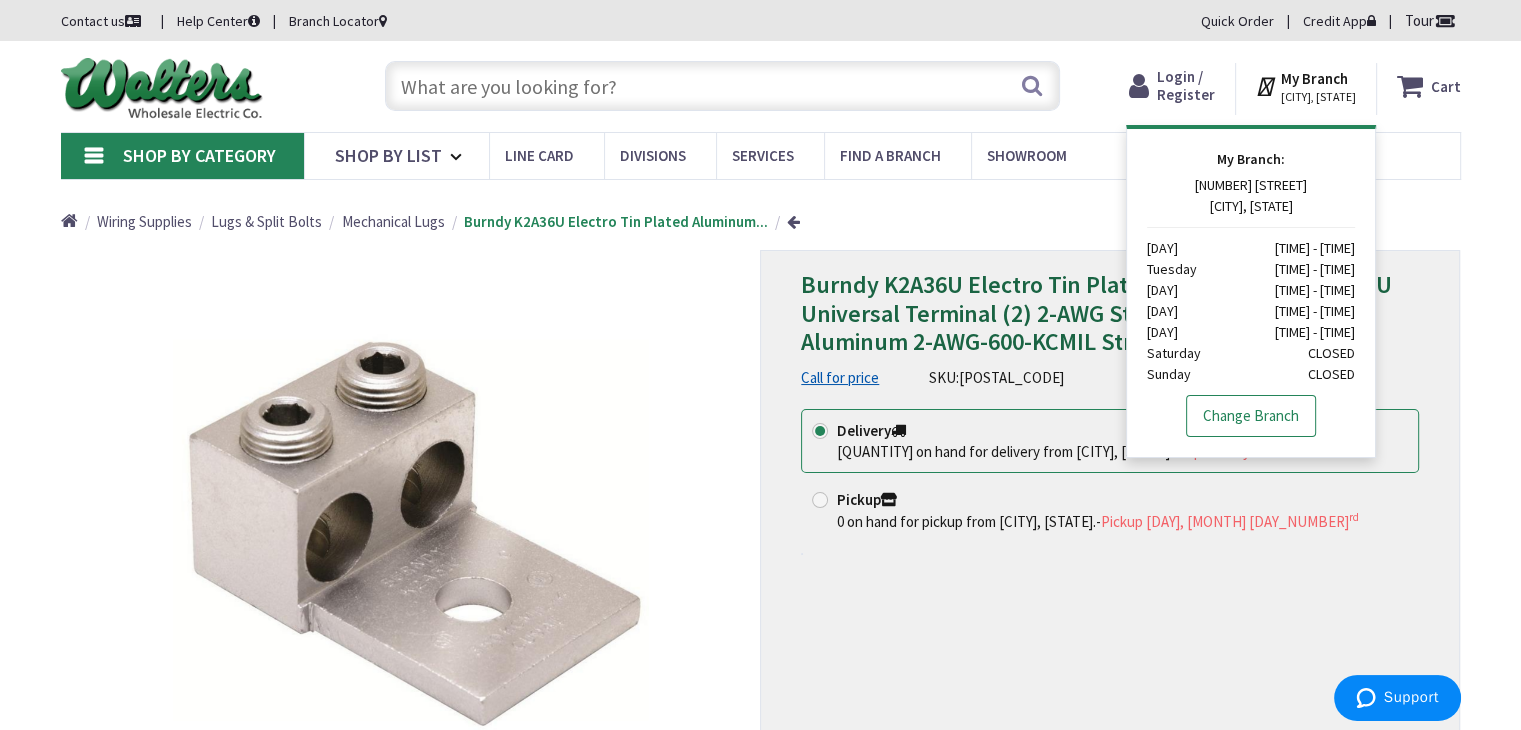 click on "Change Branch" at bounding box center (1251, 416) 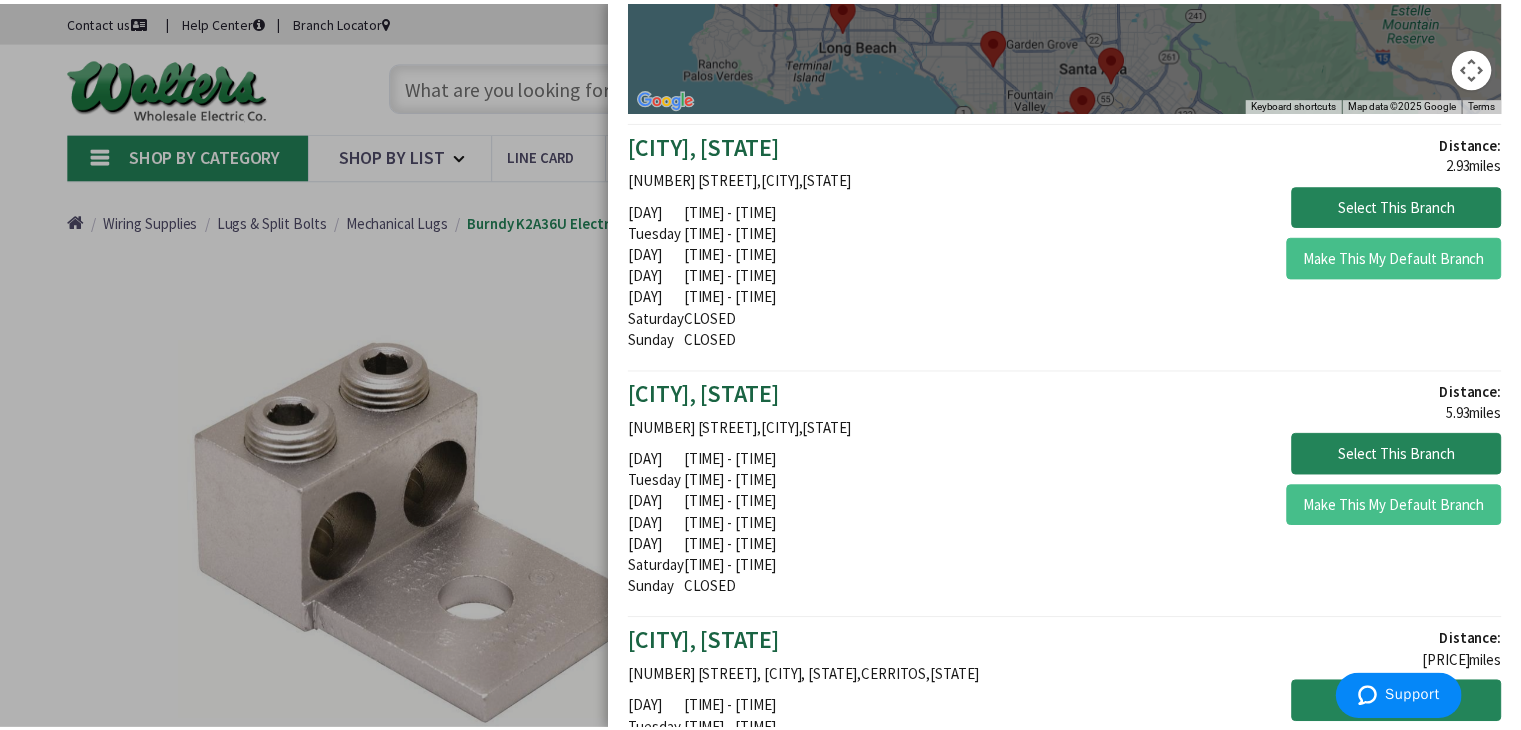 scroll, scrollTop: 300, scrollLeft: 0, axis: vertical 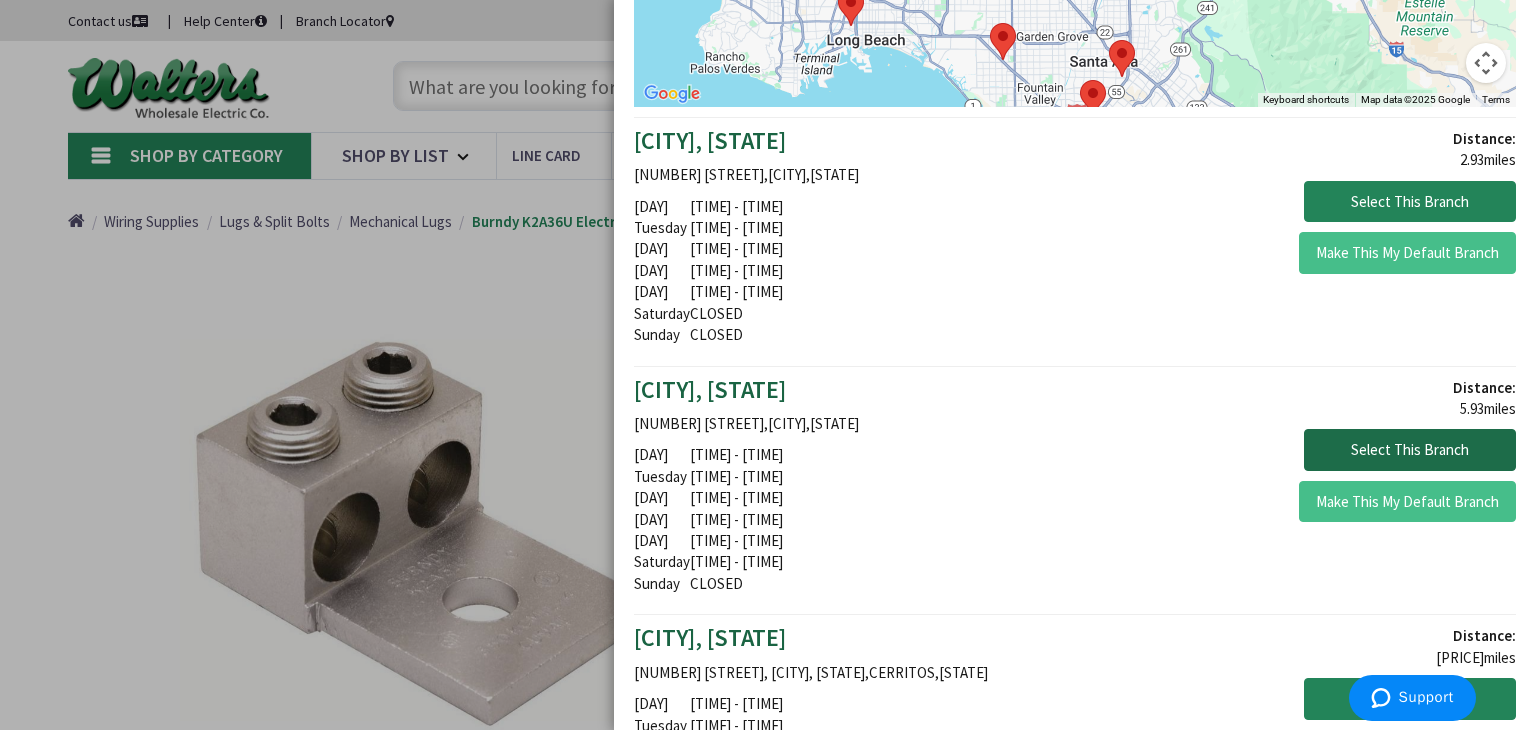 click on "Select This Branch" at bounding box center (1410, 202) 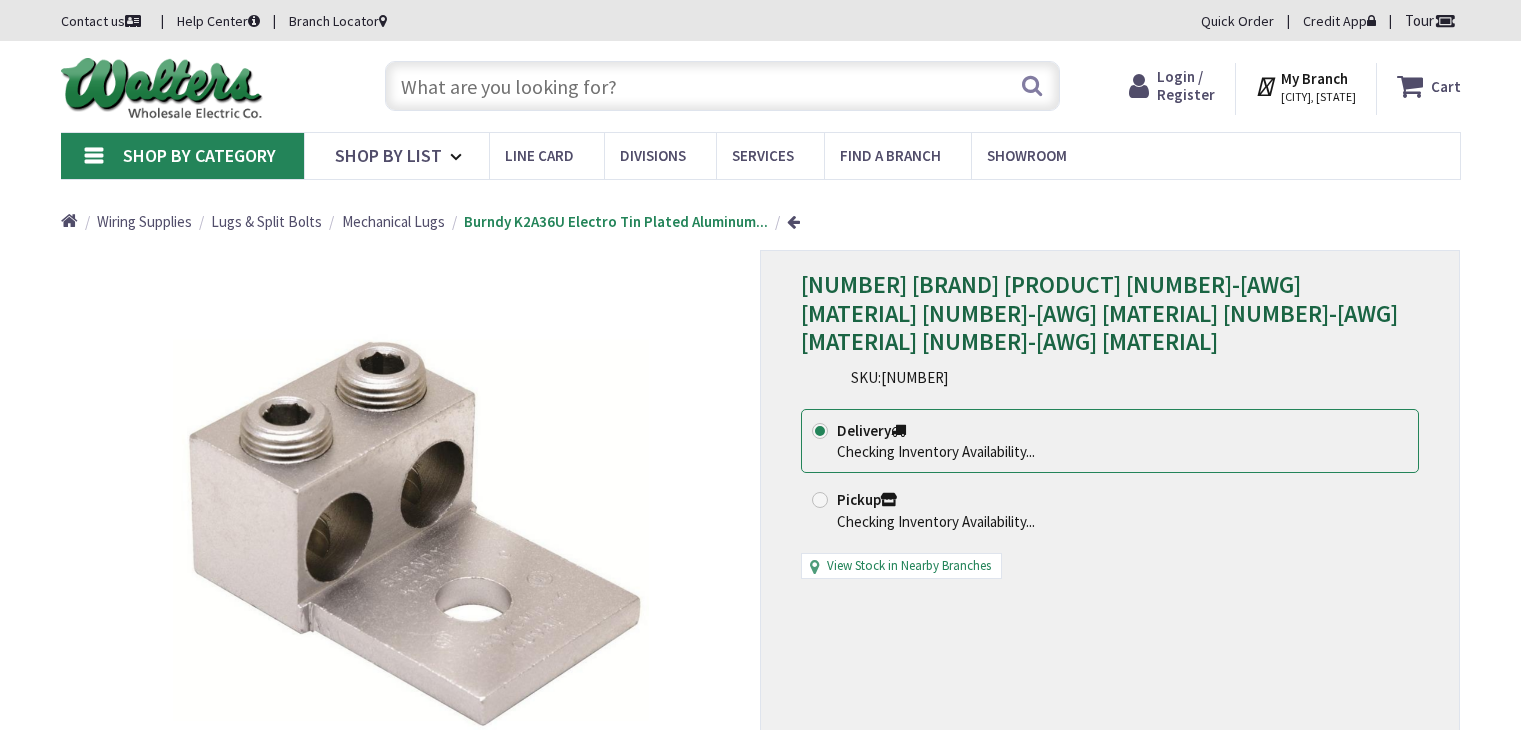 scroll, scrollTop: 0, scrollLeft: 0, axis: both 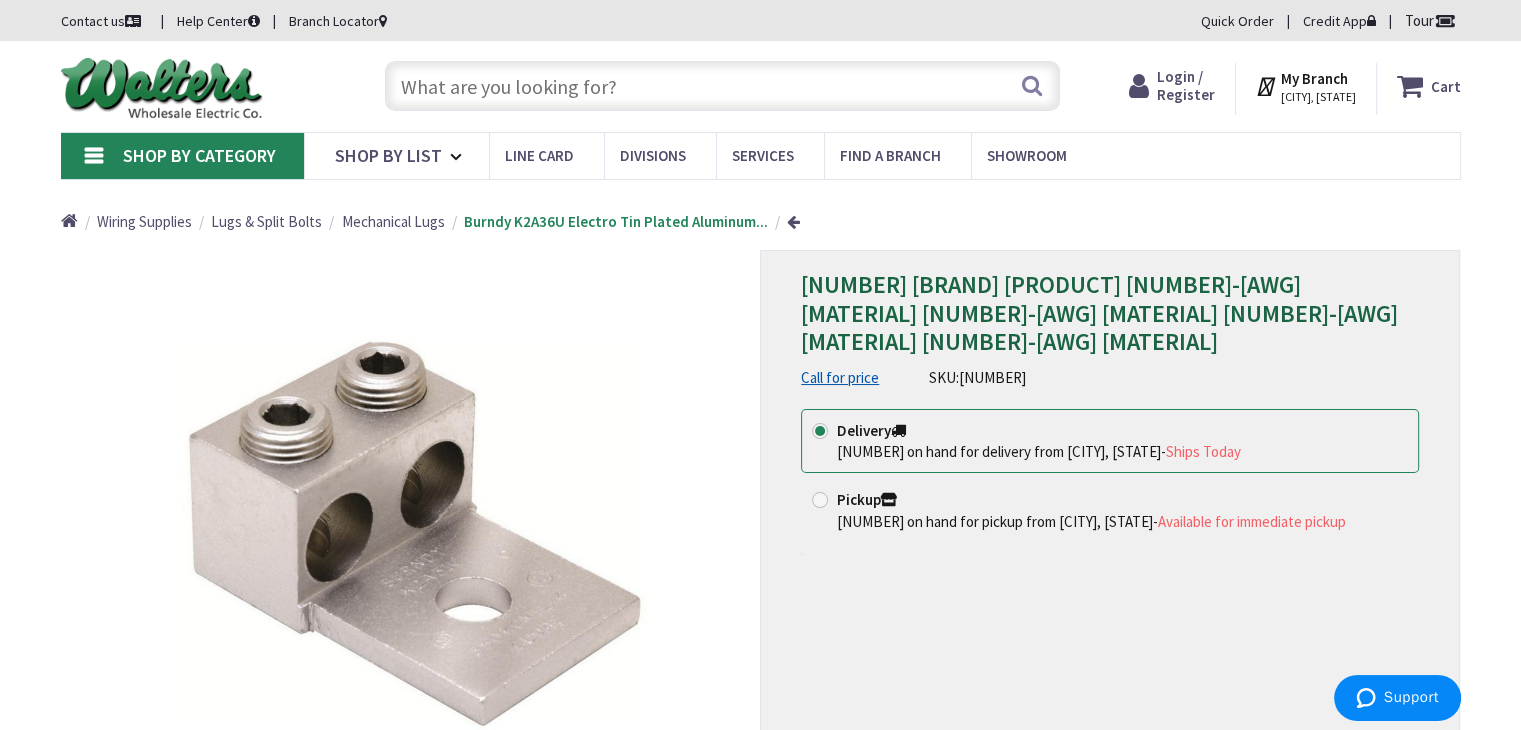 click at bounding box center [820, 500] 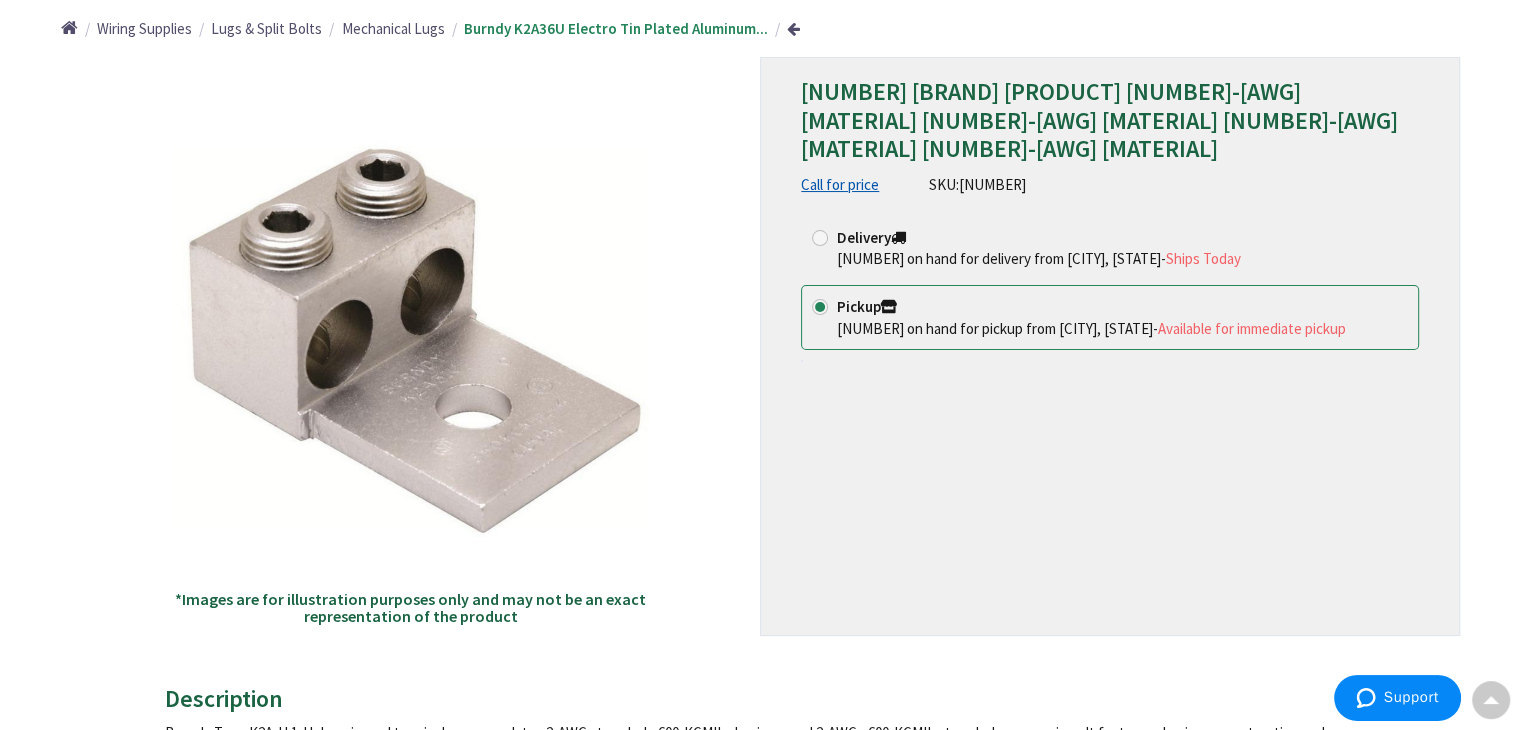 scroll, scrollTop: 100, scrollLeft: 0, axis: vertical 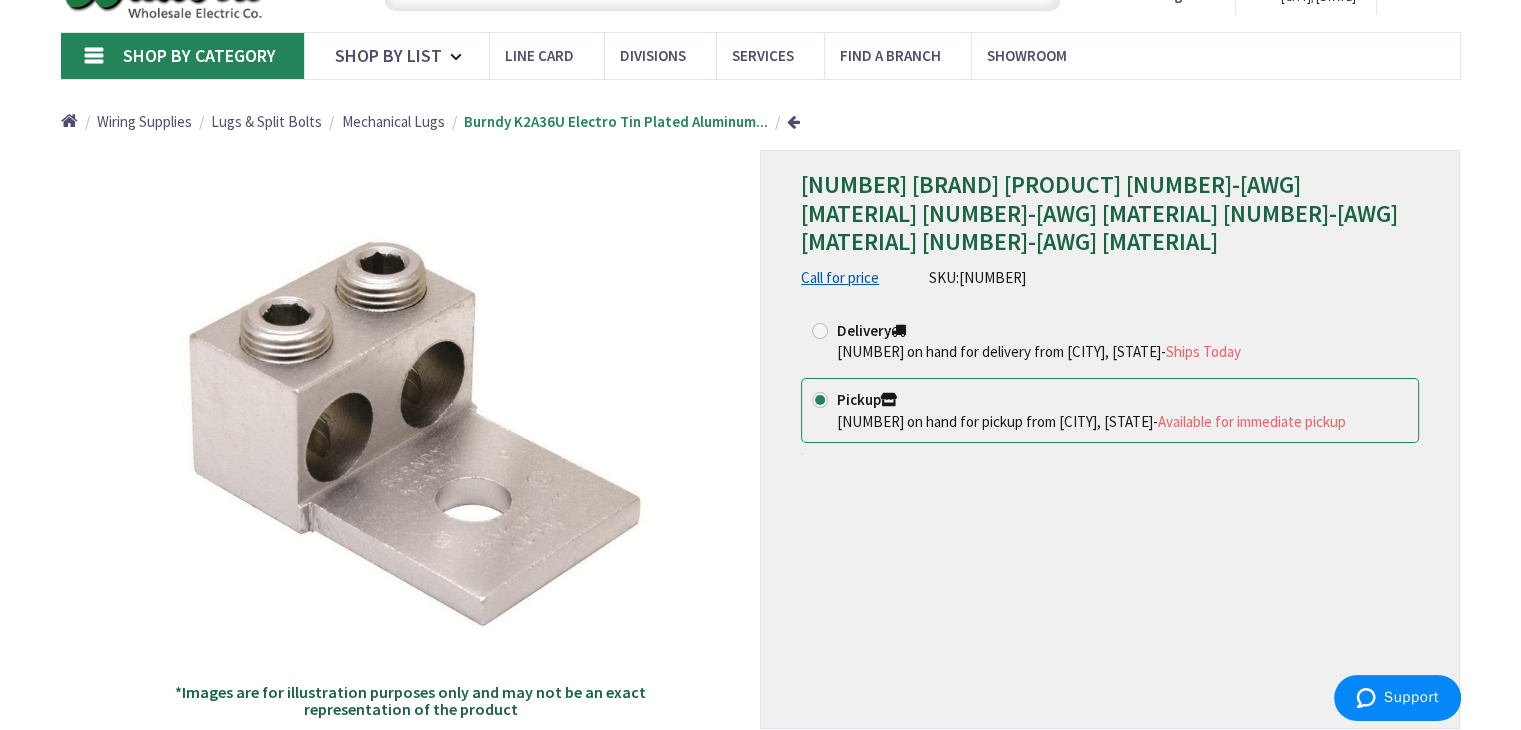 click on "Call for price" at bounding box center (840, 277) 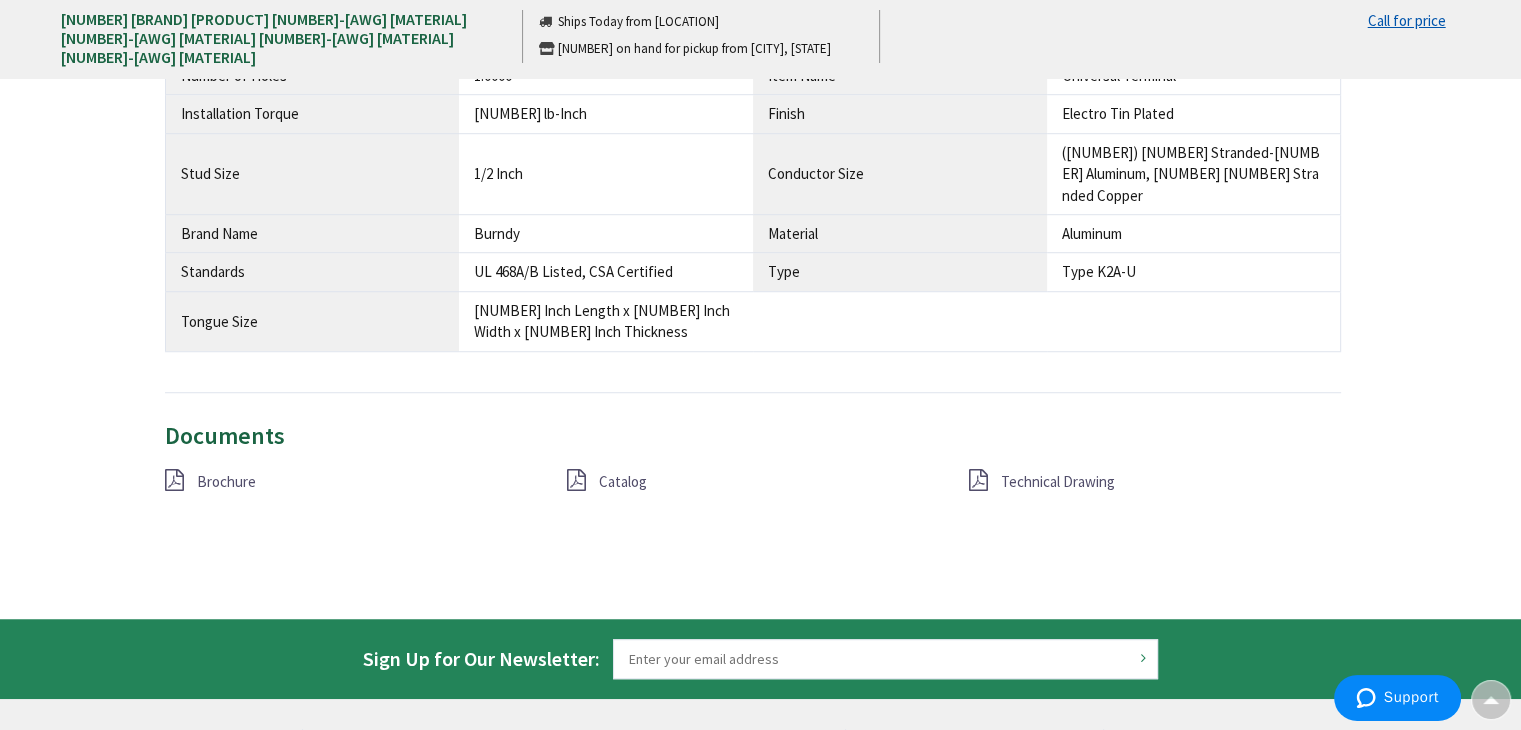 scroll, scrollTop: 1400, scrollLeft: 0, axis: vertical 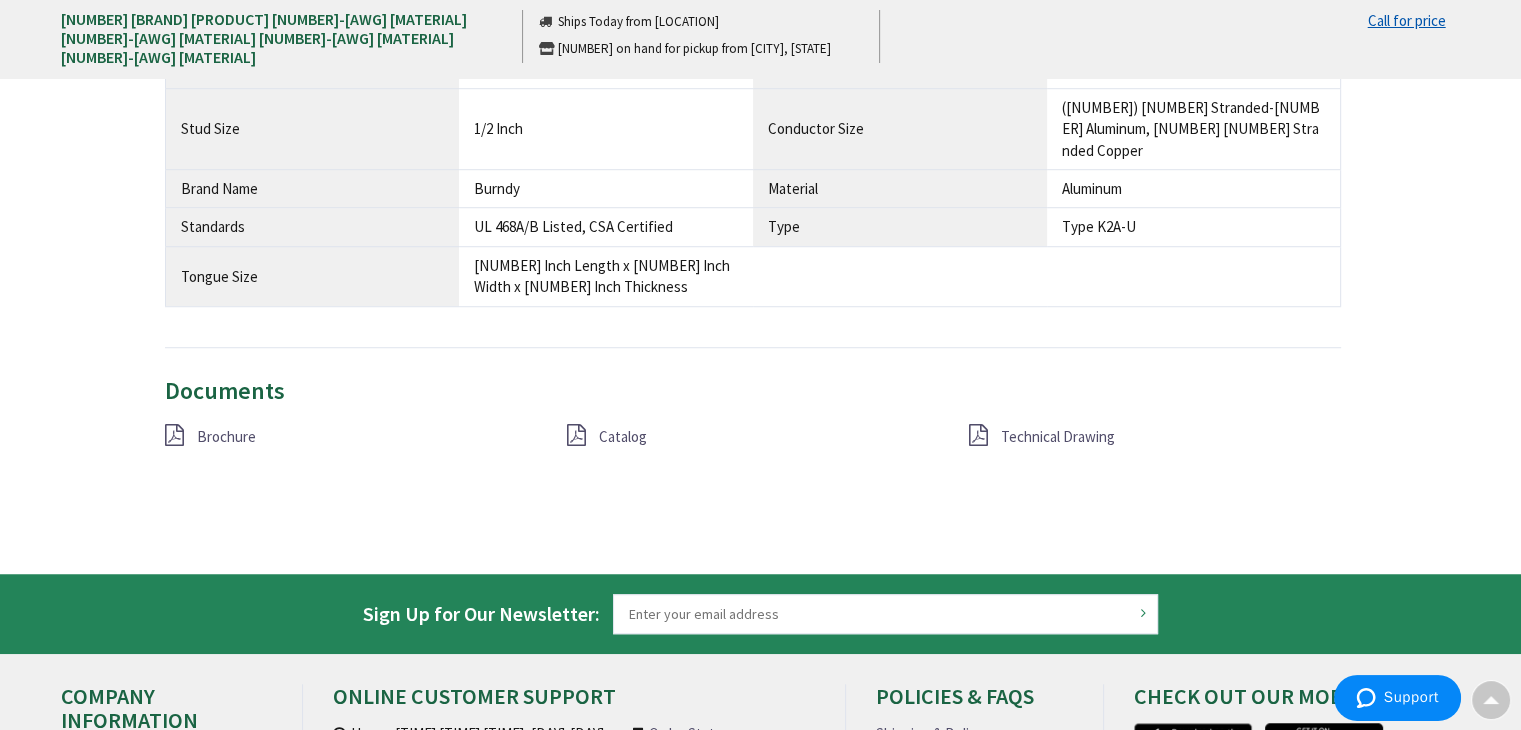 click on "Technical Drawing" at bounding box center (1058, 436) 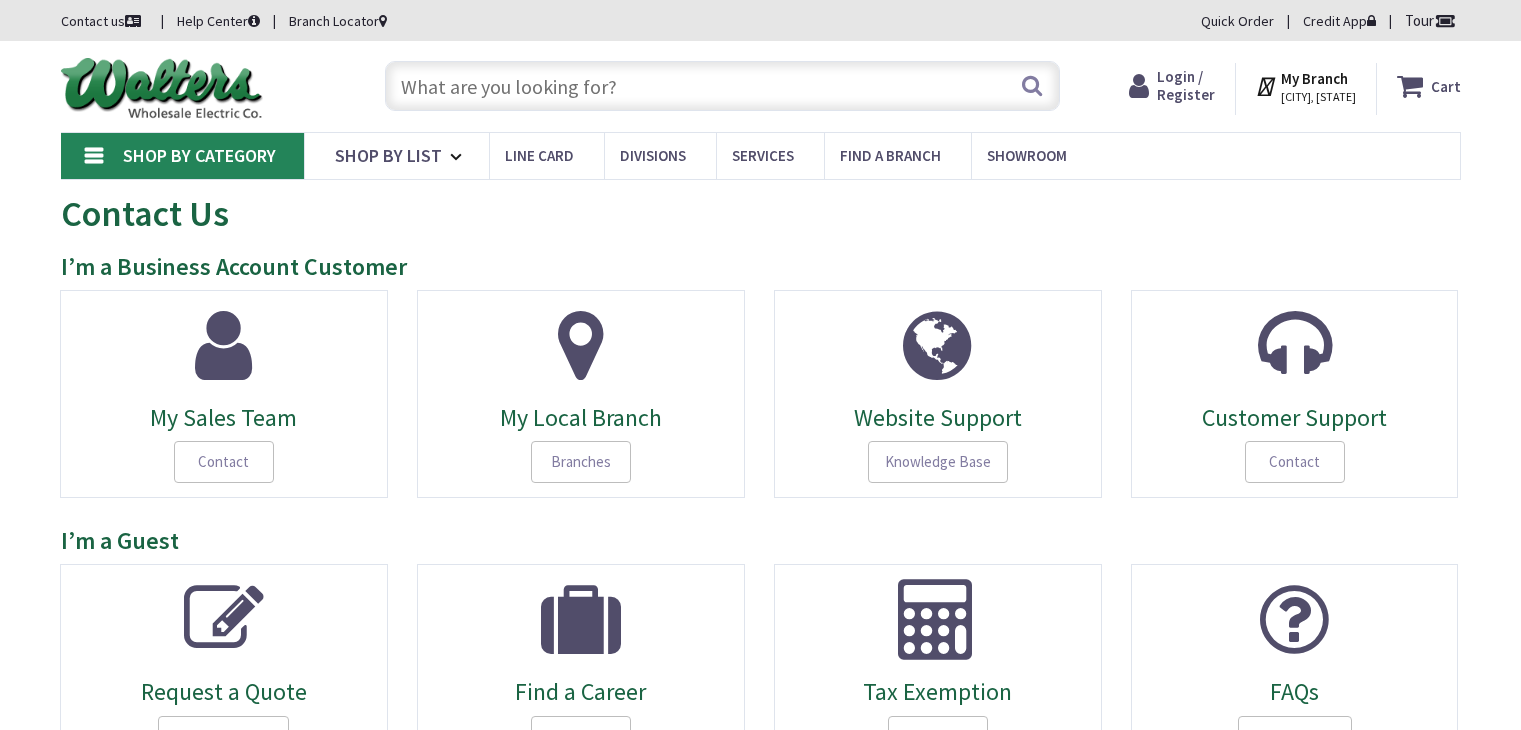 scroll, scrollTop: 0, scrollLeft: 0, axis: both 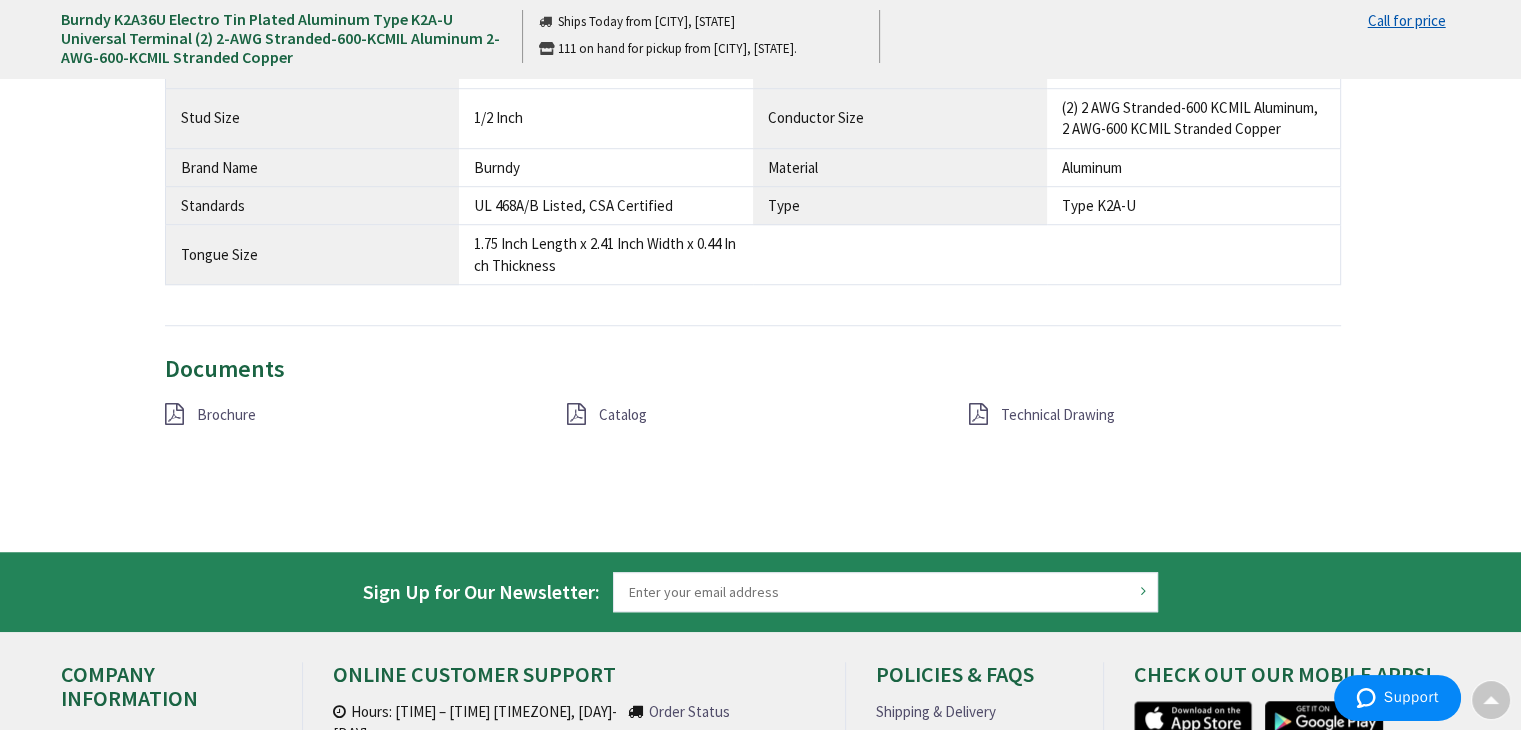 click on "Brochure" at bounding box center [226, 414] 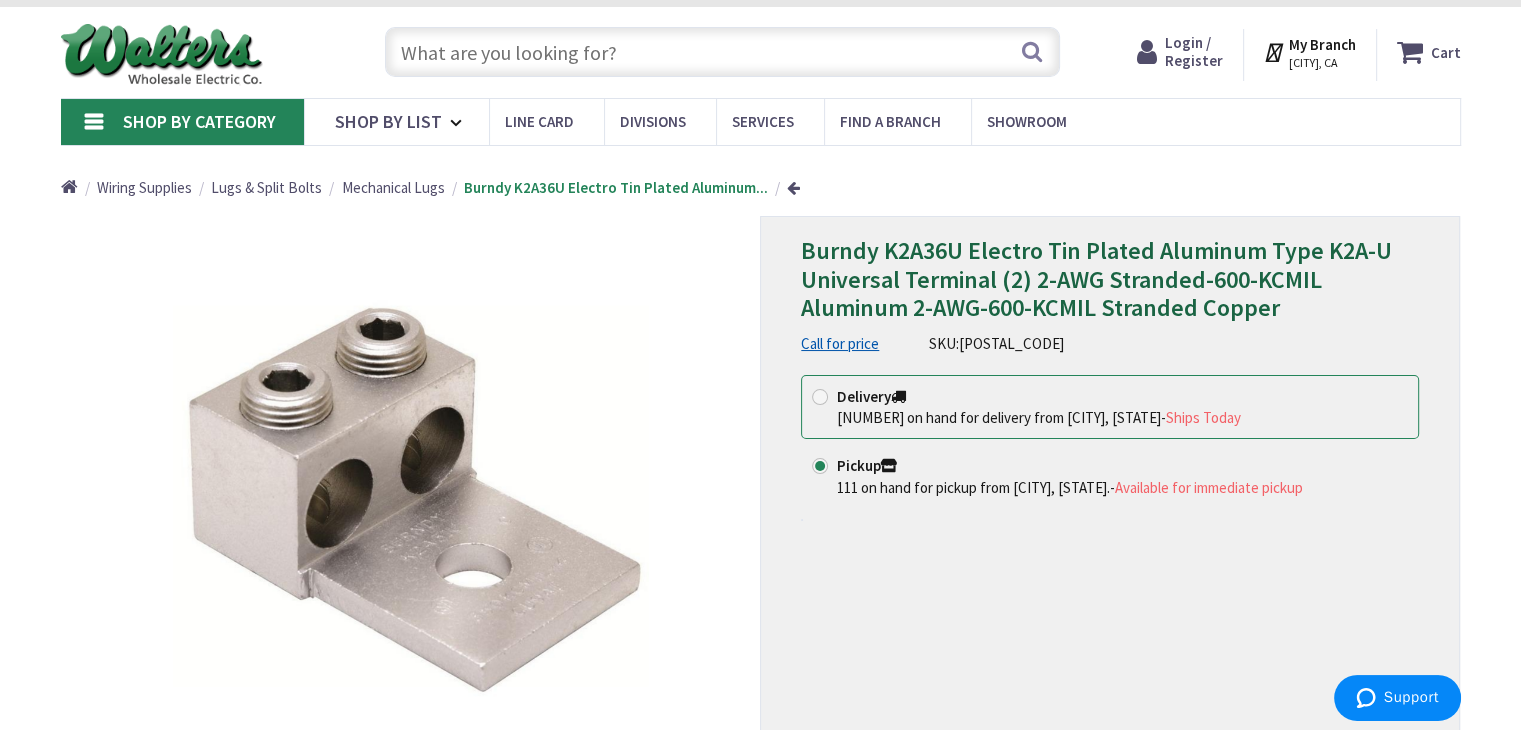scroll, scrollTop: 0, scrollLeft: 0, axis: both 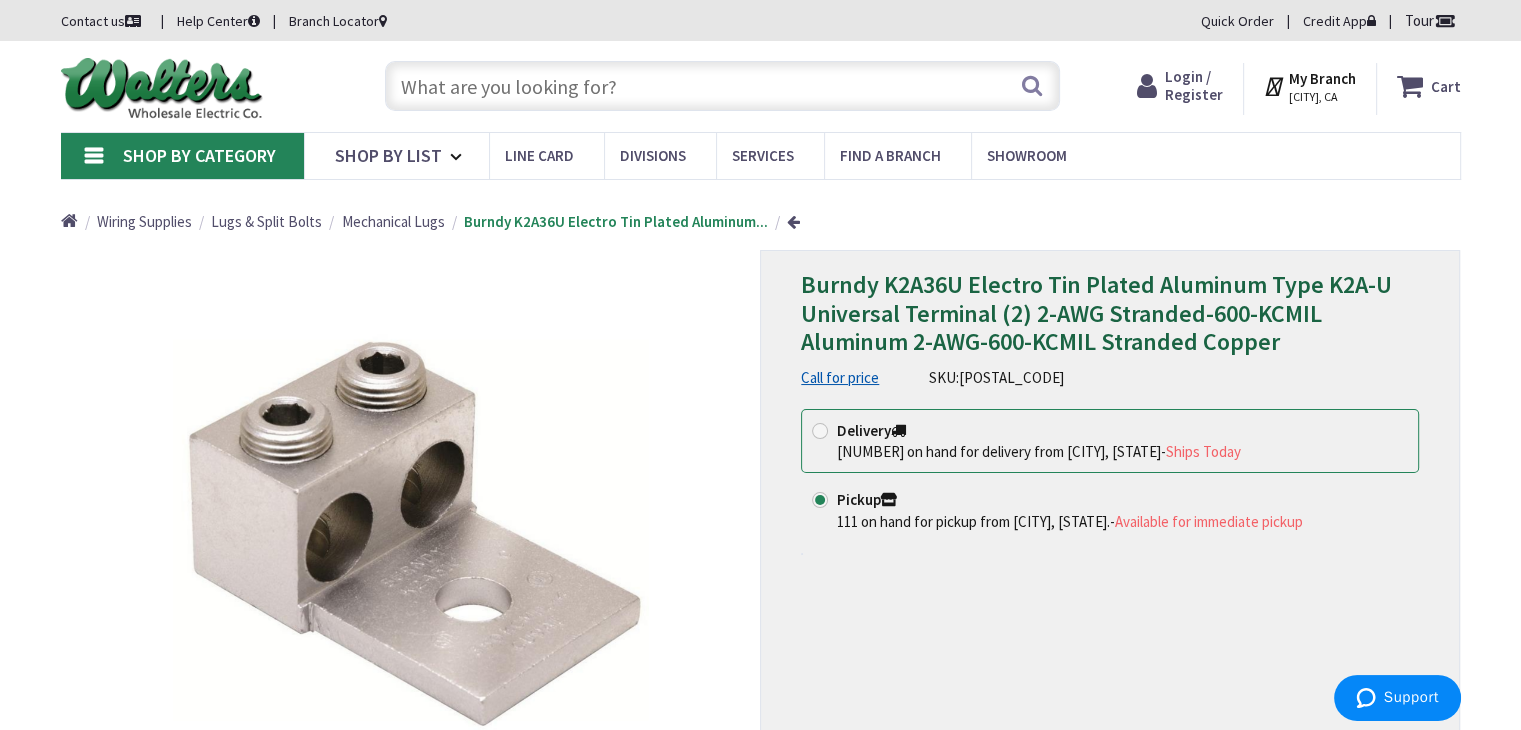 click on "Available for immediate pickup" at bounding box center [1209, 521] 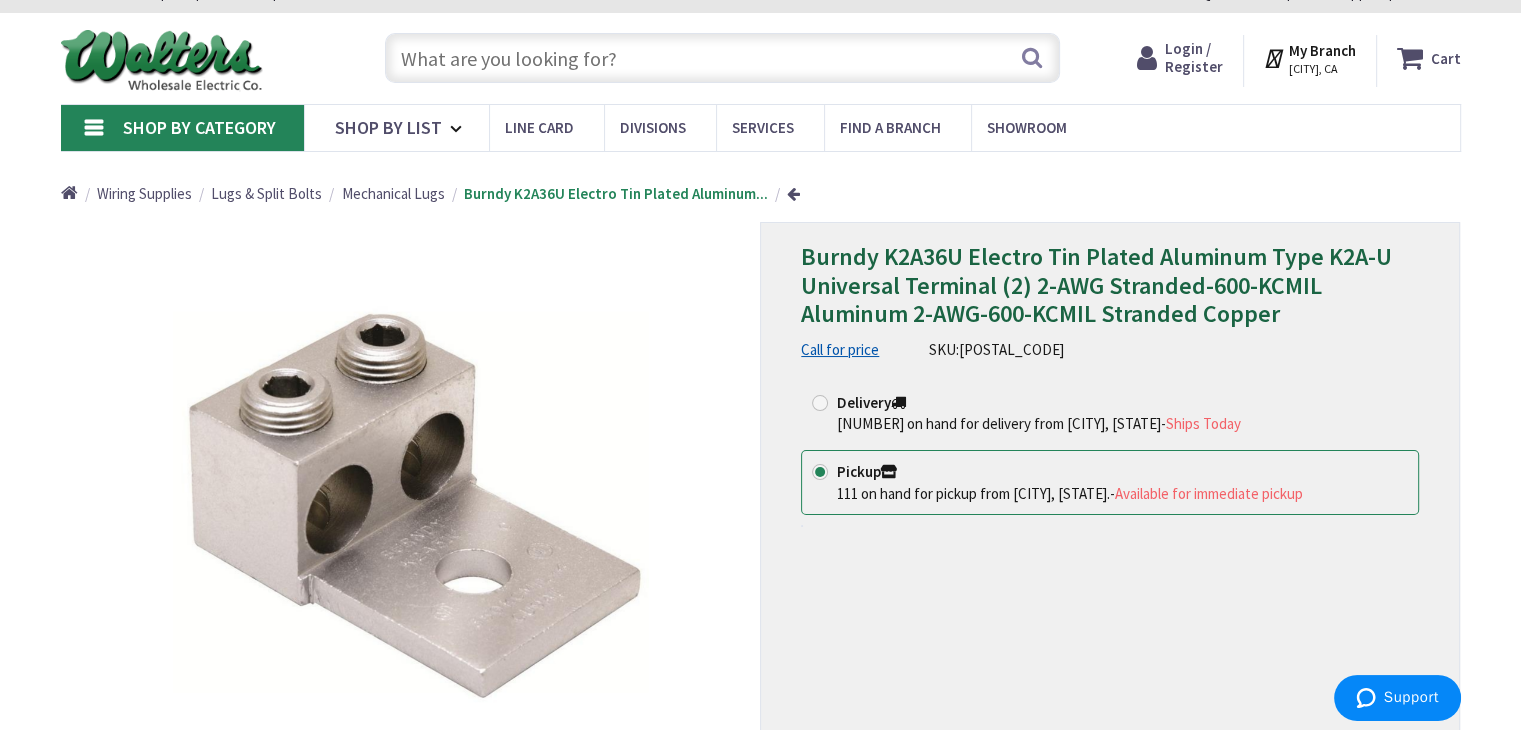 scroll, scrollTop: 0, scrollLeft: 0, axis: both 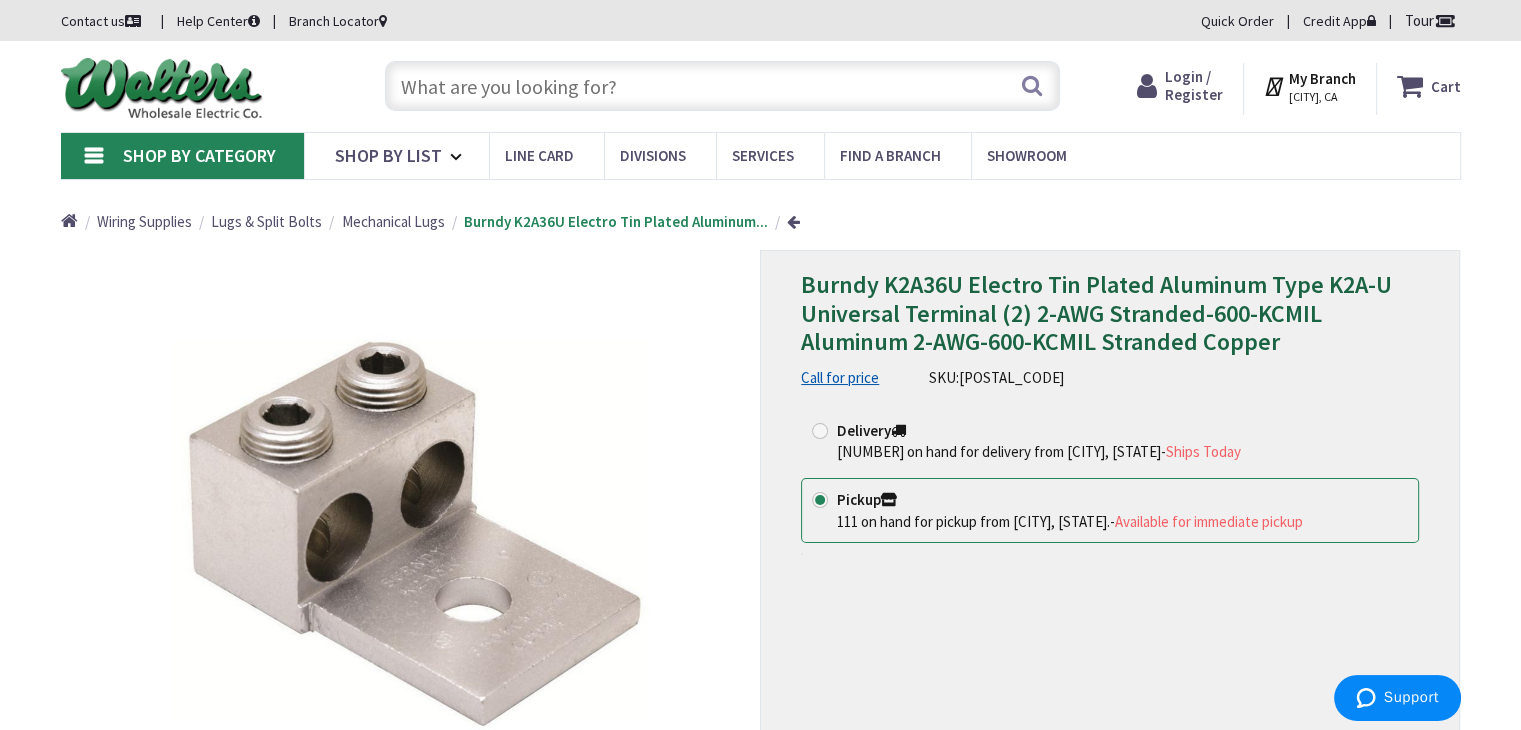 click at bounding box center [1414, 86] 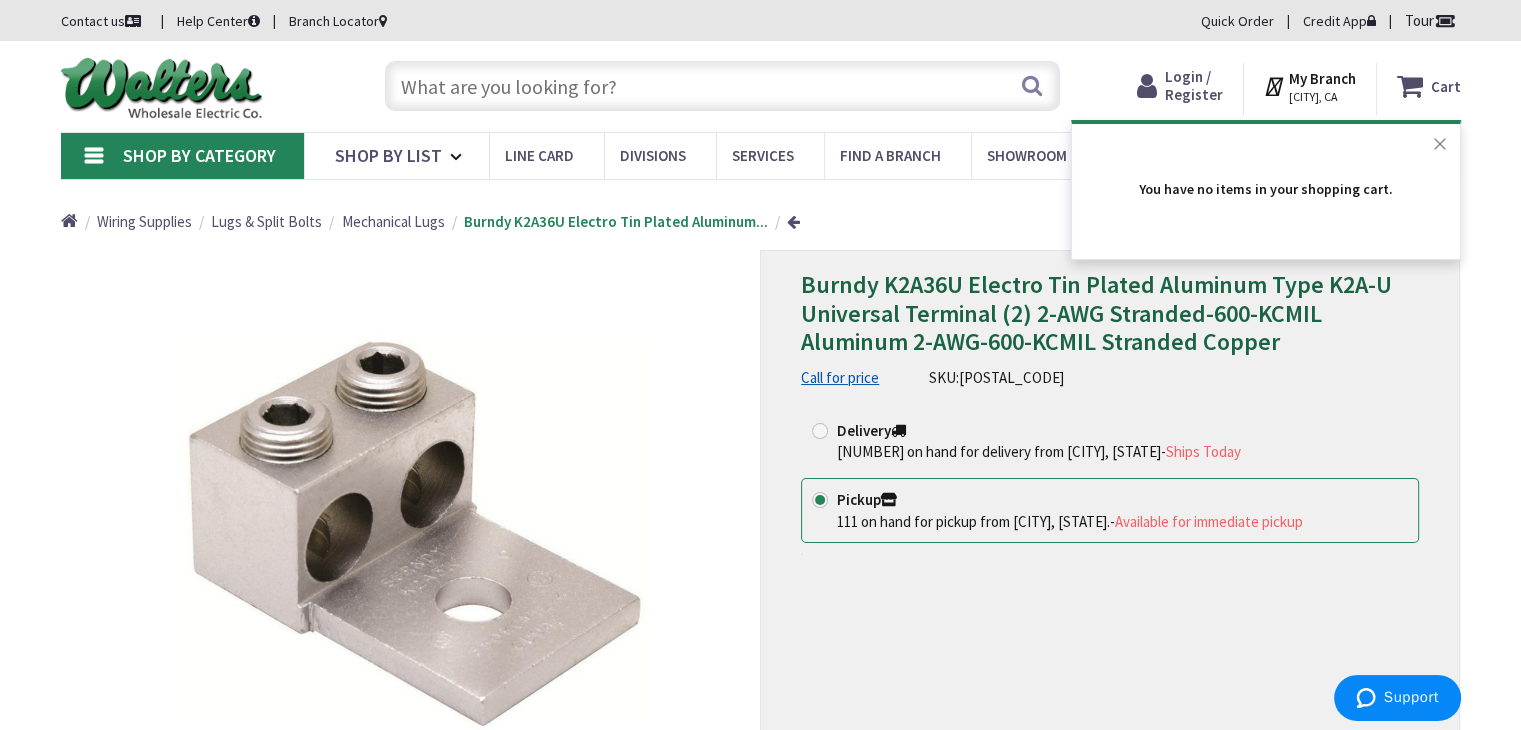 click on "Close" at bounding box center (1440, 144) 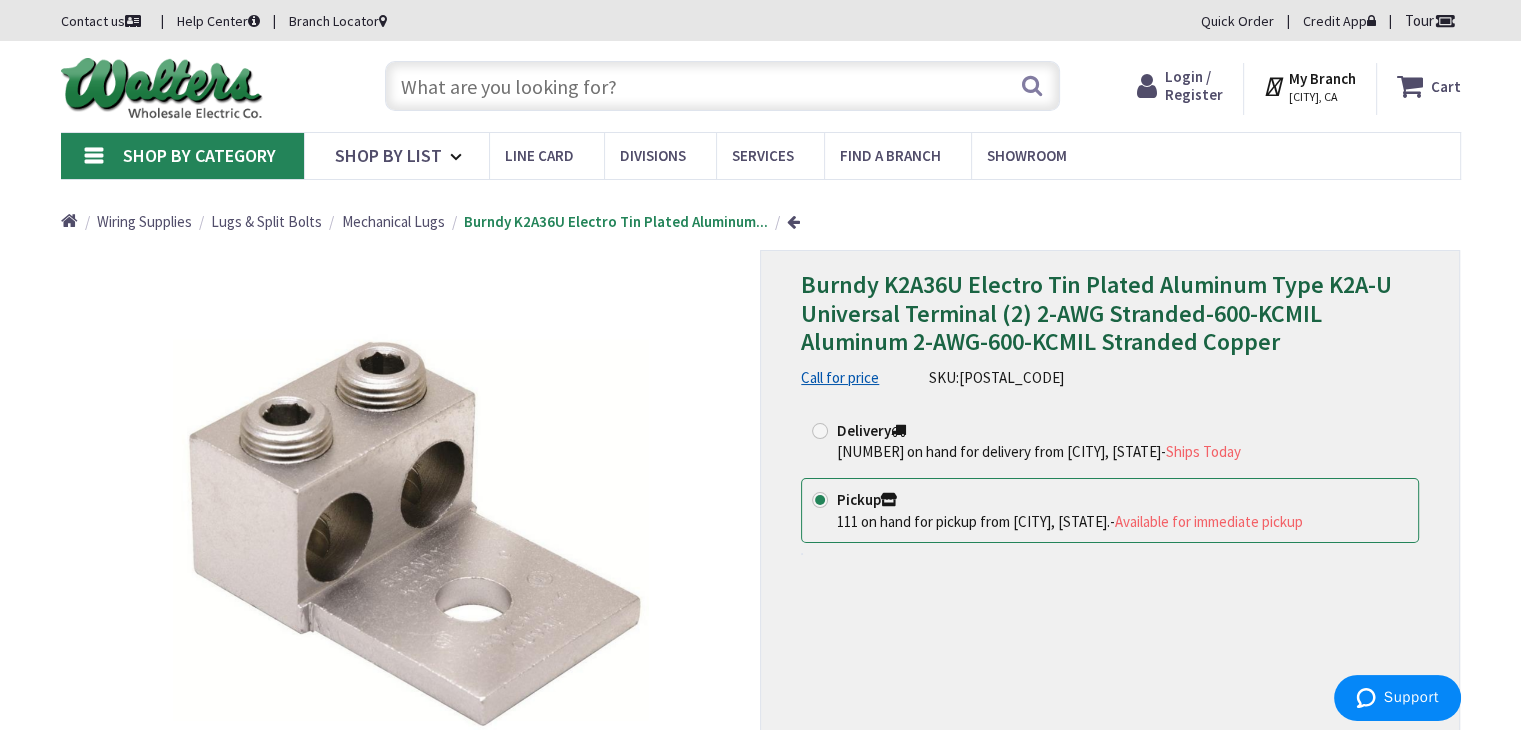 click on "Home
Wiring Supplies
Lugs & Split Bolts
Mechanical Lugs
Burndy K2A36U Electro Tin Plated Aluminum..." at bounding box center (761, 214) 